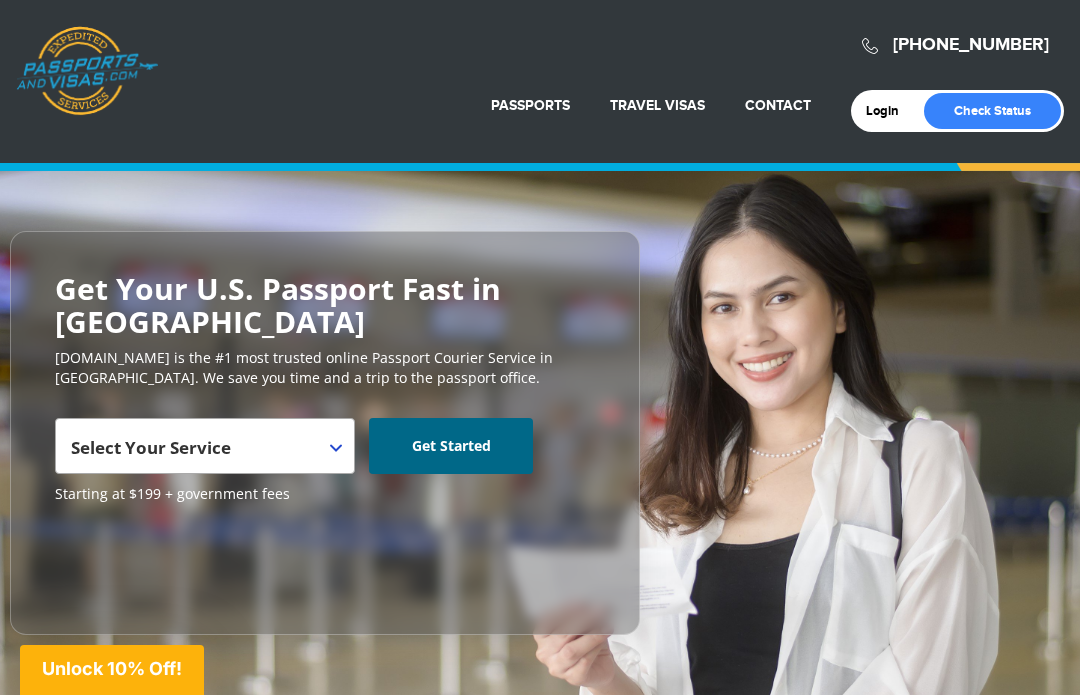 scroll, scrollTop: 245, scrollLeft: 0, axis: vertical 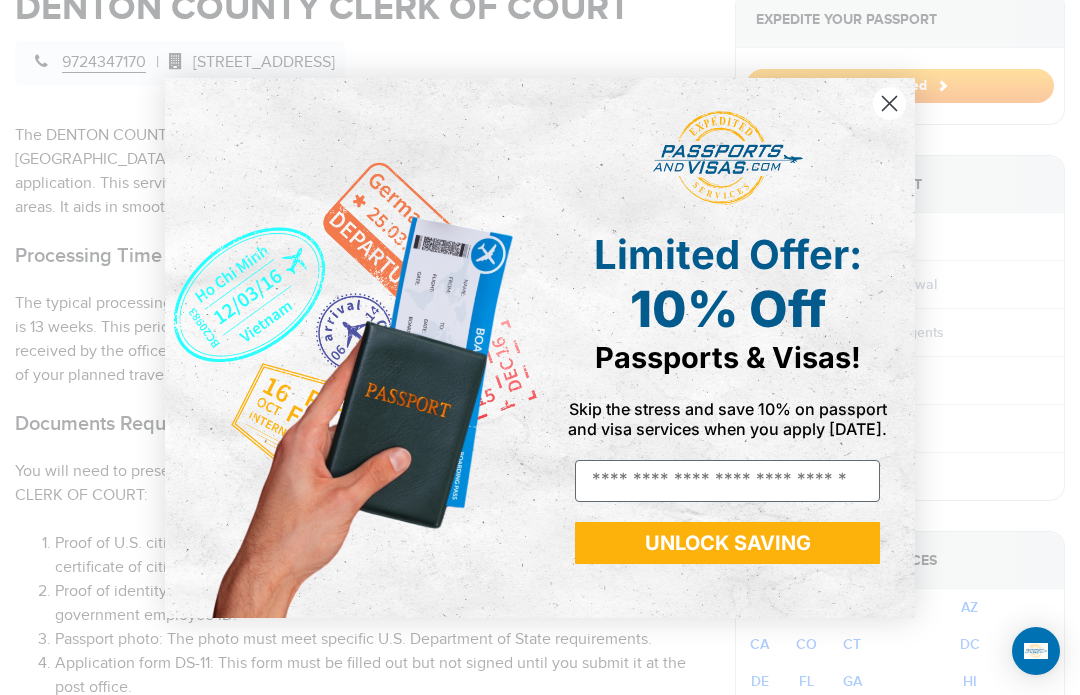 click 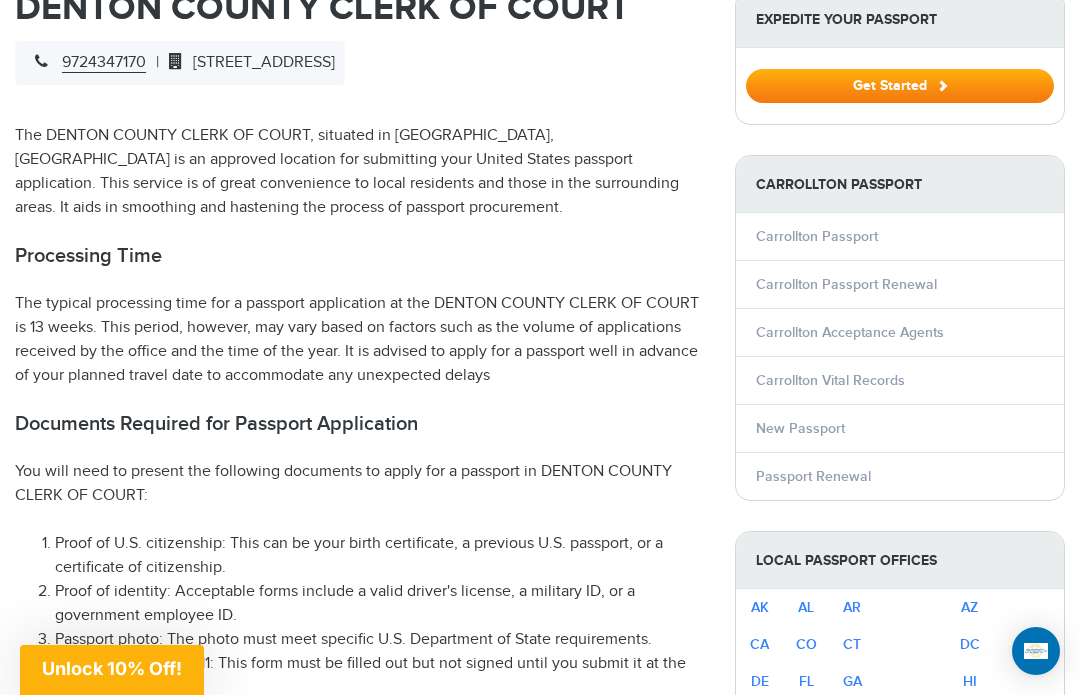 click on "Carrollton Passport Renewal" at bounding box center [846, 284] 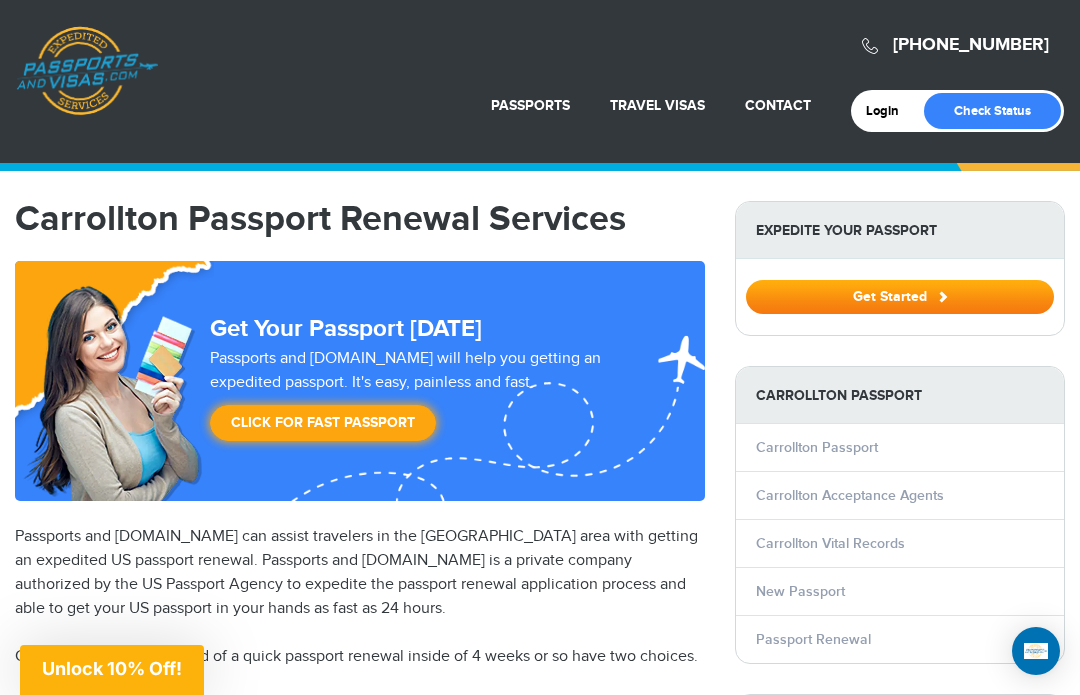 scroll, scrollTop: 0, scrollLeft: 0, axis: both 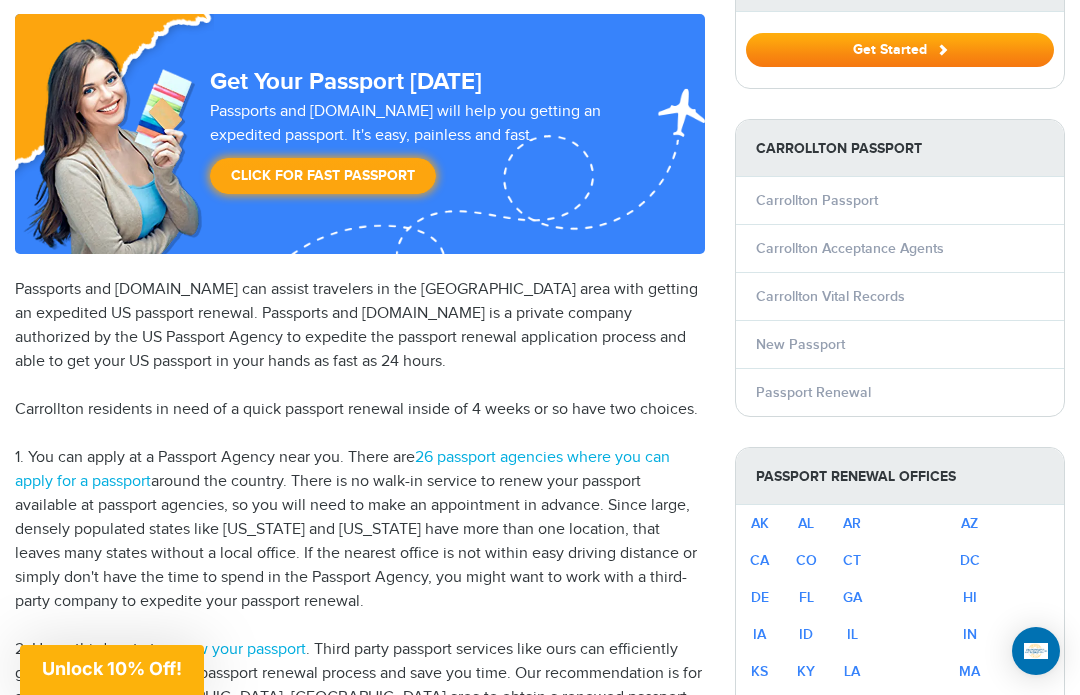 click on "Passport Renewal" at bounding box center (900, 392) 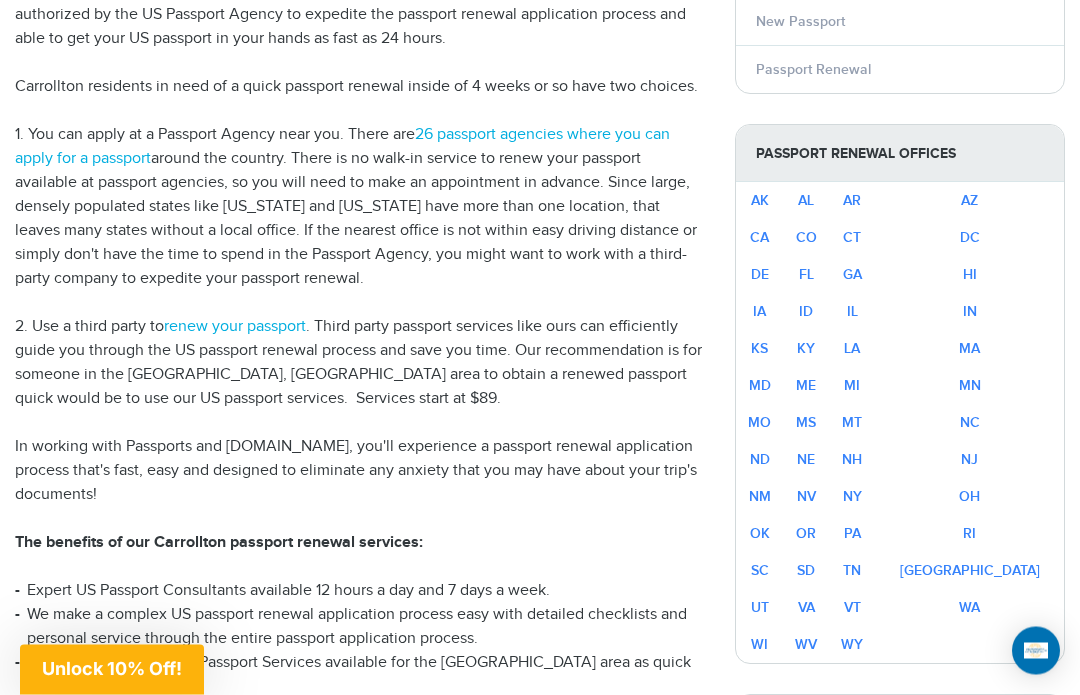 scroll, scrollTop: 615, scrollLeft: 0, axis: vertical 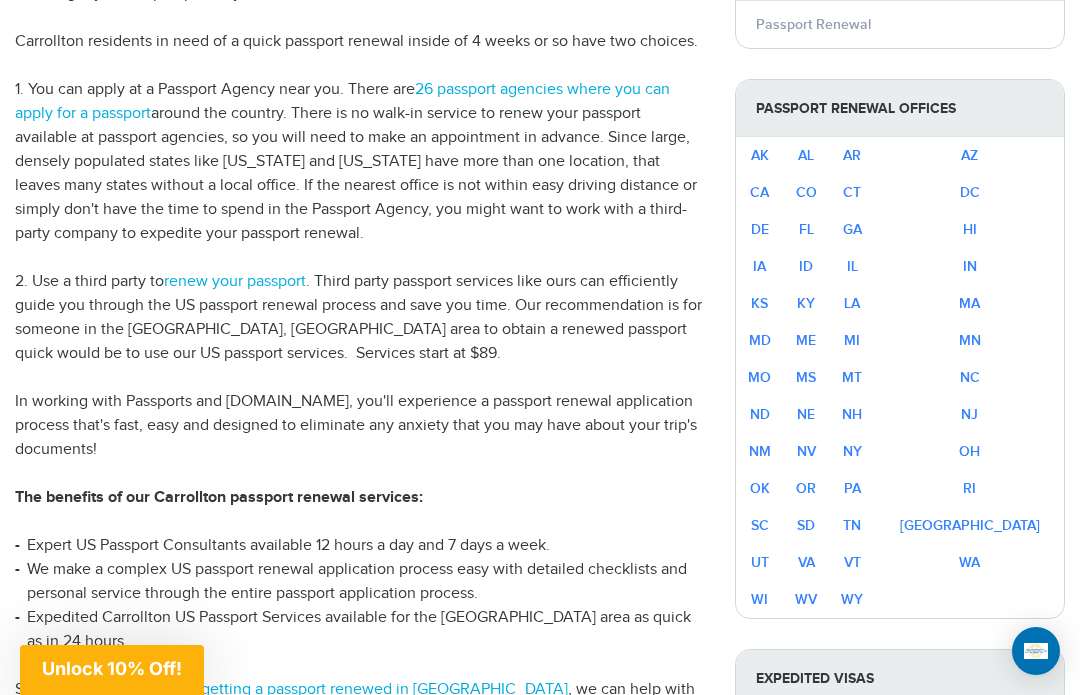 click on "[GEOGRAPHIC_DATA]" at bounding box center (969, 525) 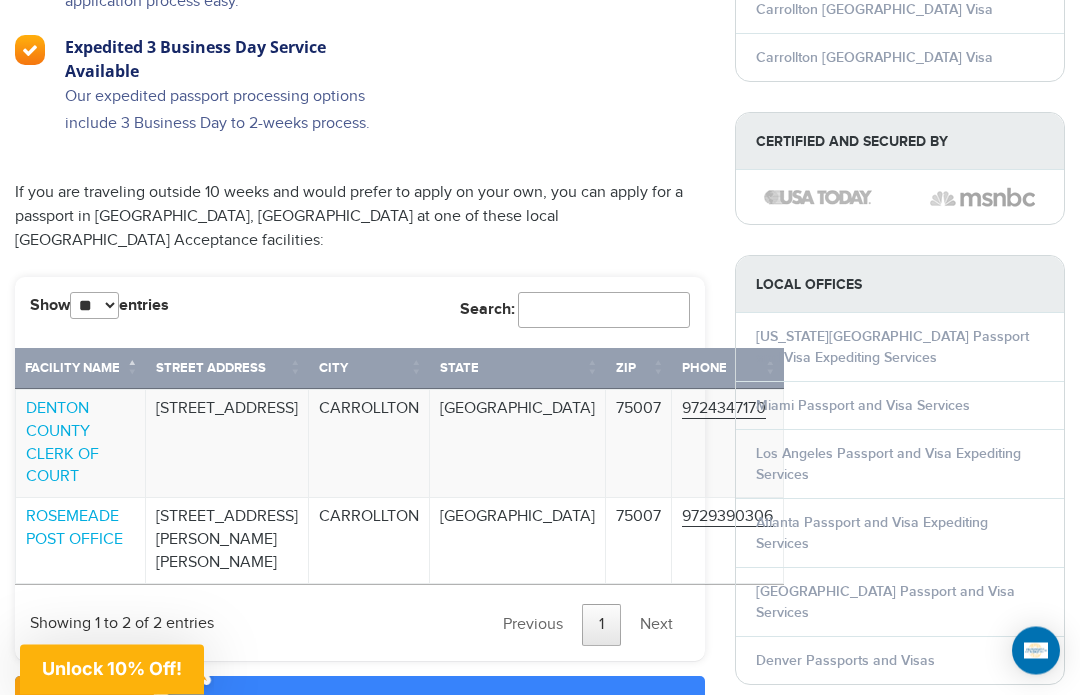 scroll, scrollTop: 1747, scrollLeft: 0, axis: vertical 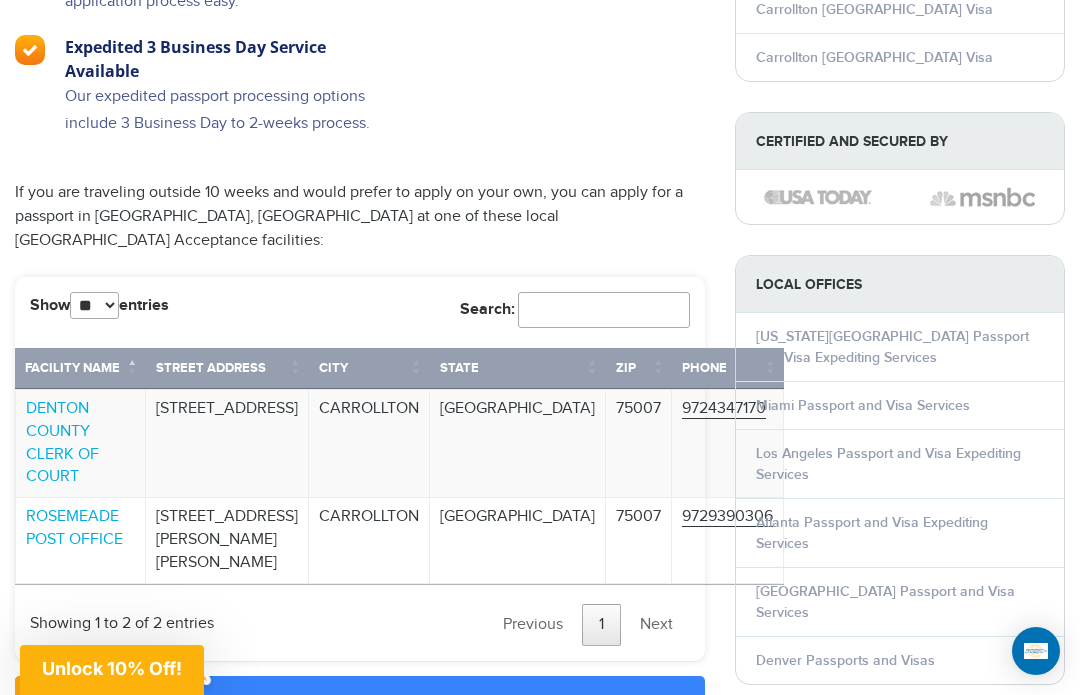 click on "Phone" at bounding box center (728, 368) 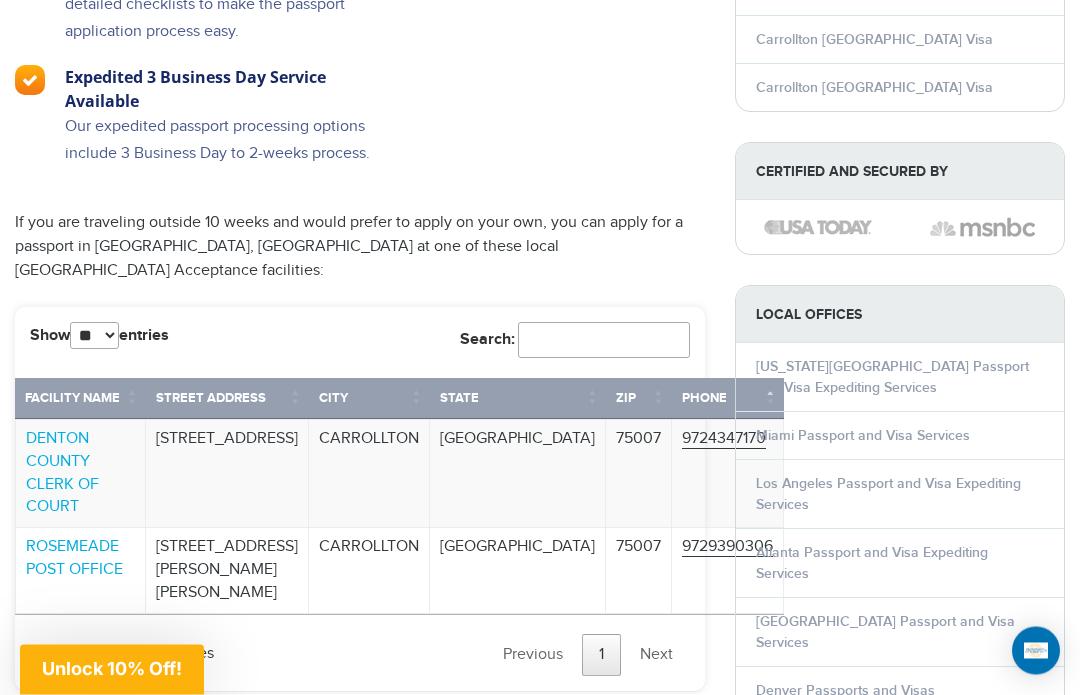scroll, scrollTop: 1714, scrollLeft: 0, axis: vertical 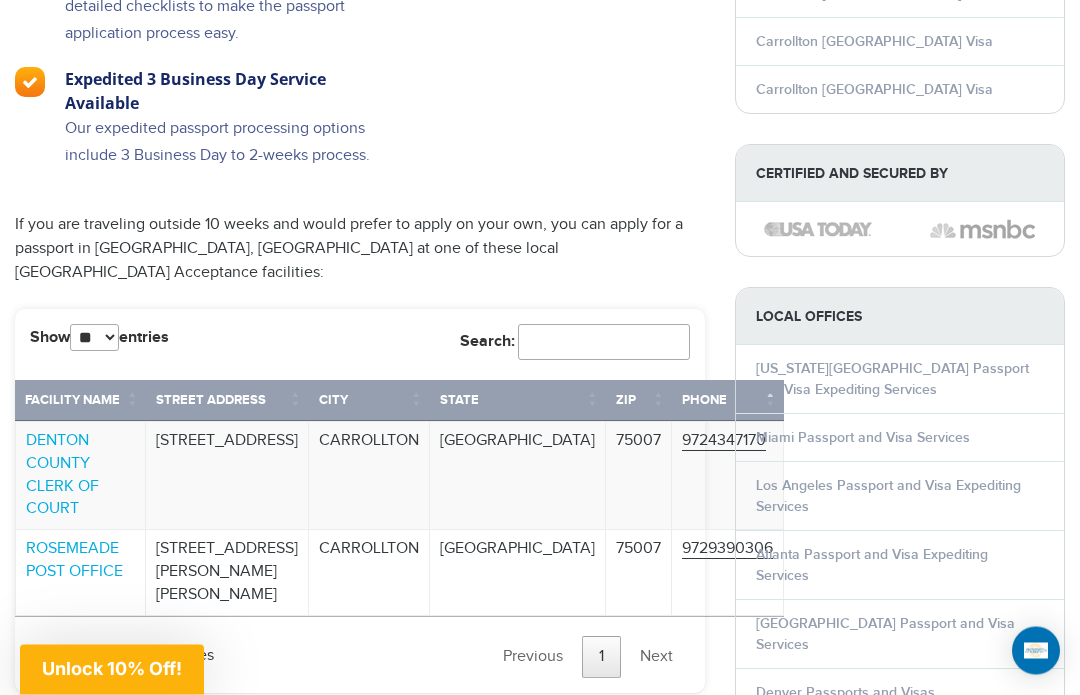 click on "9724347170" at bounding box center (728, 476) 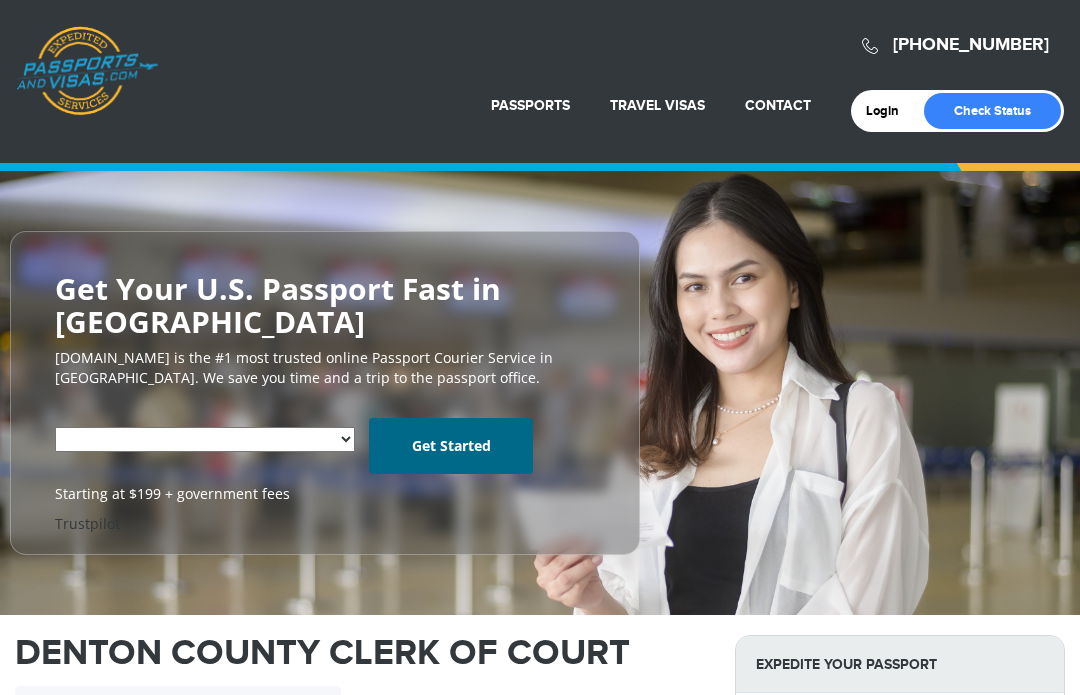 scroll, scrollTop: 0, scrollLeft: 0, axis: both 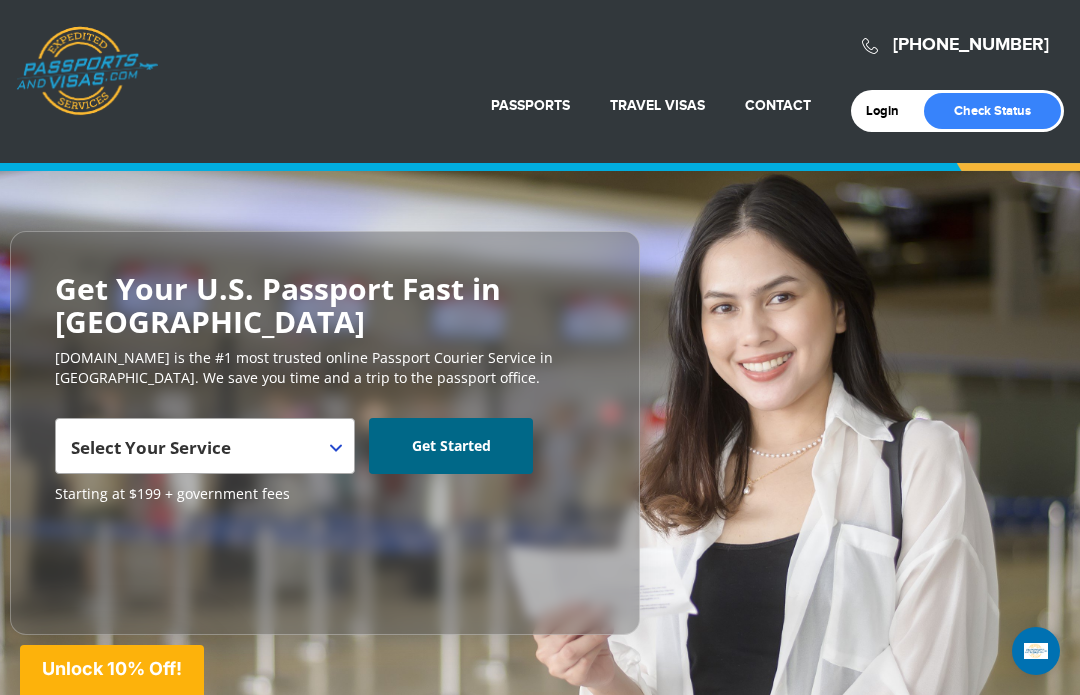 click on "**********" at bounding box center [540, 433] 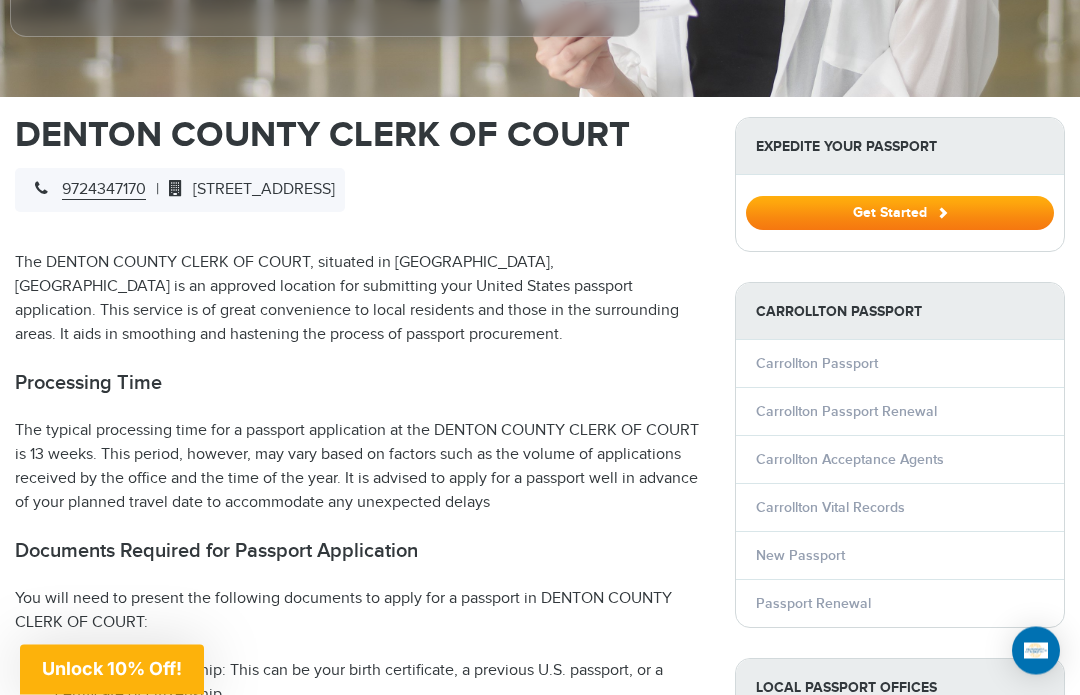 scroll, scrollTop: 599, scrollLeft: 0, axis: vertical 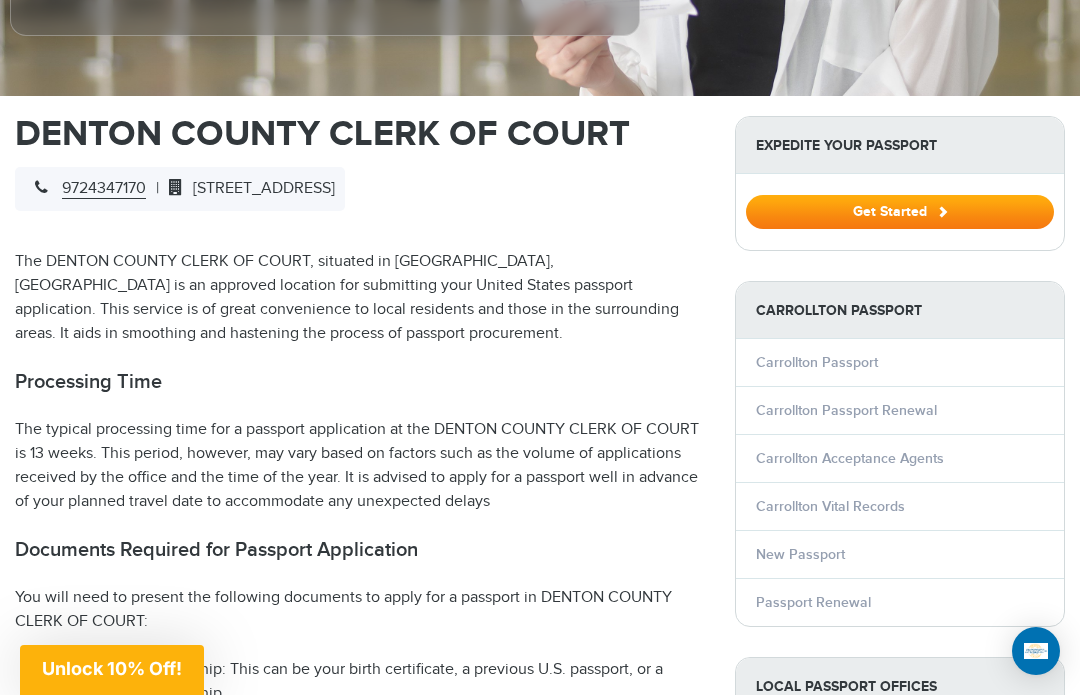 click on "Unlock 10% Off!" at bounding box center (112, 670) 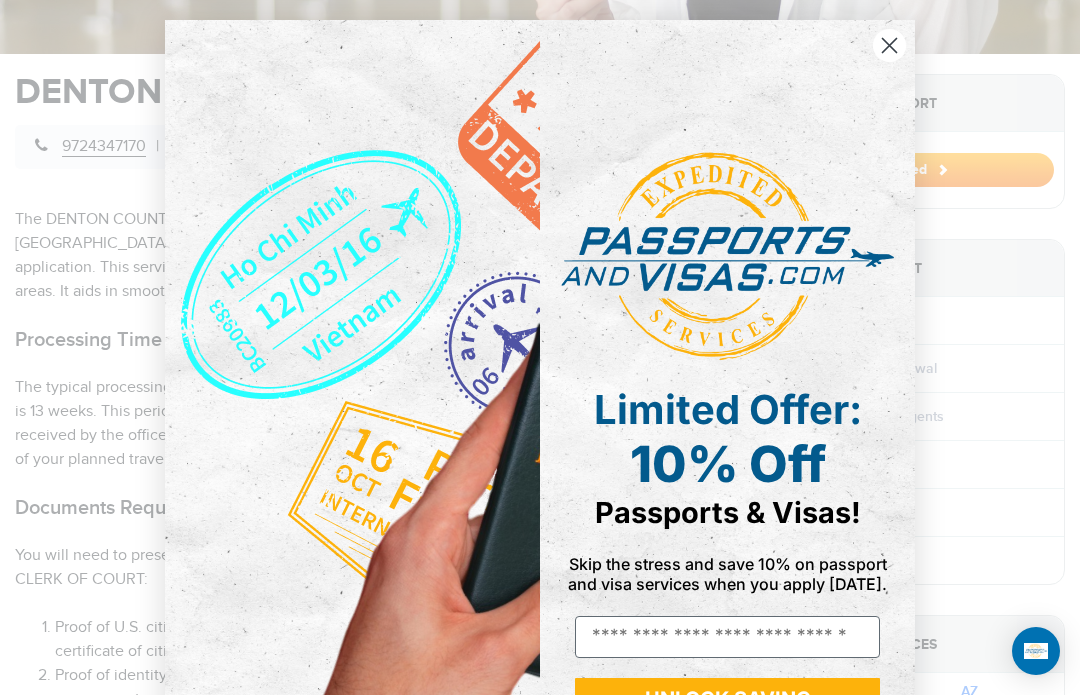 scroll, scrollTop: 641, scrollLeft: 0, axis: vertical 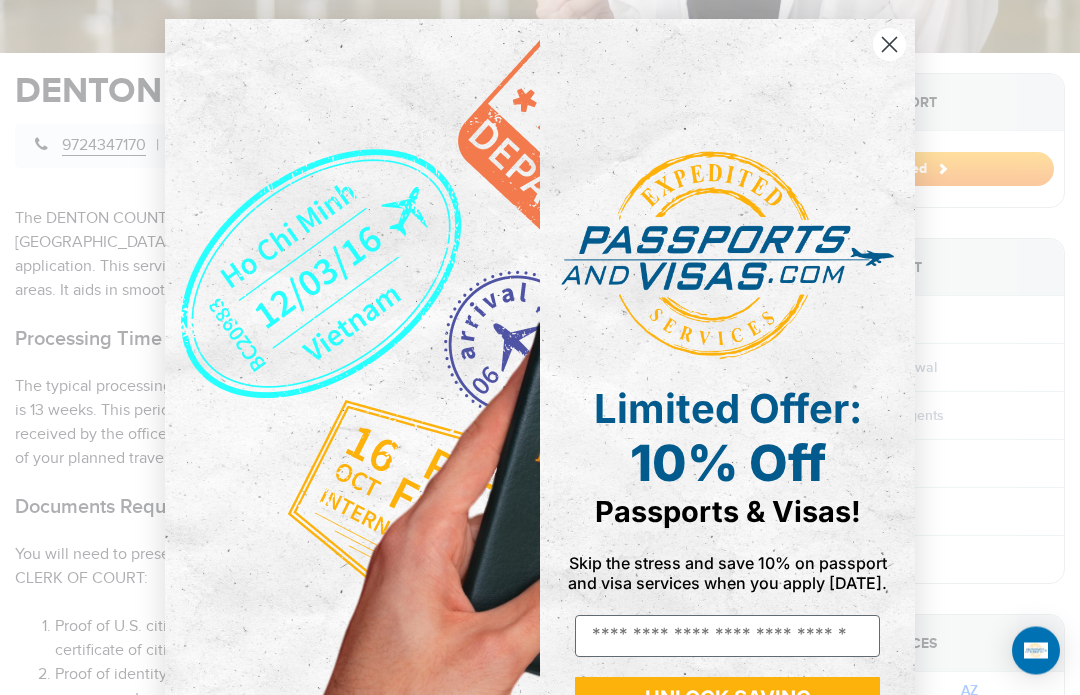 click on "Close dialog" 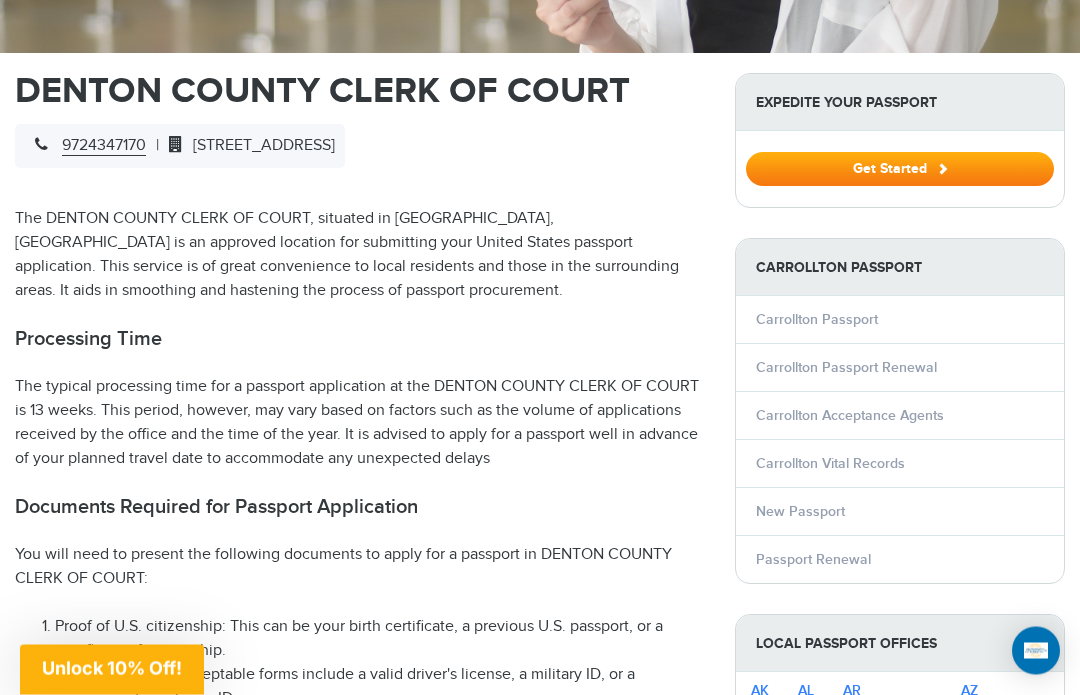 click on "Close dialog Limited Offer:
10% Off Passports & Visas! Skip the stress and save 10% on passport and visa services when you apply [DATE]. Email UNLOCK SAVING ******" at bounding box center [540, 347] 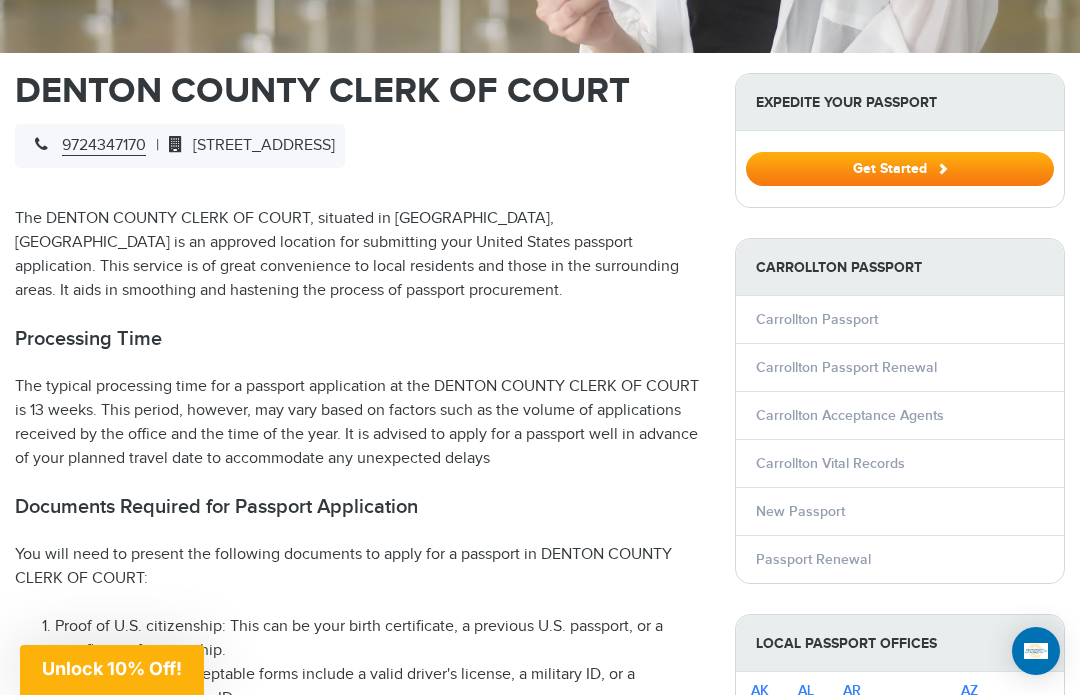click on "DENTON COUNTY CLERK OF COURT
9724347170 |
[STREET_ADDRESS]
The DENTON COUNTY CLERK OF COURT, situated in [GEOGRAPHIC_DATA], [GEOGRAPHIC_DATA] is an approved location for submitting your United States passport application. This service is of great convenience to local residents and those in the surrounding areas. It aids in smoothing and hastening the process of passport procurement.
Processing Time
The typical processing time for a passport application at the DENTON COUNTY CLERK OF COURT is 13 weeks. This period, however, may vary based on factors such as the volume of
applications received by the office and the time of the year. It is advised to apply for
a passport well in advance of your planned travel date to accommodate any unexpected
delays
Documents Required for Passport Application" at bounding box center [360, 1528] 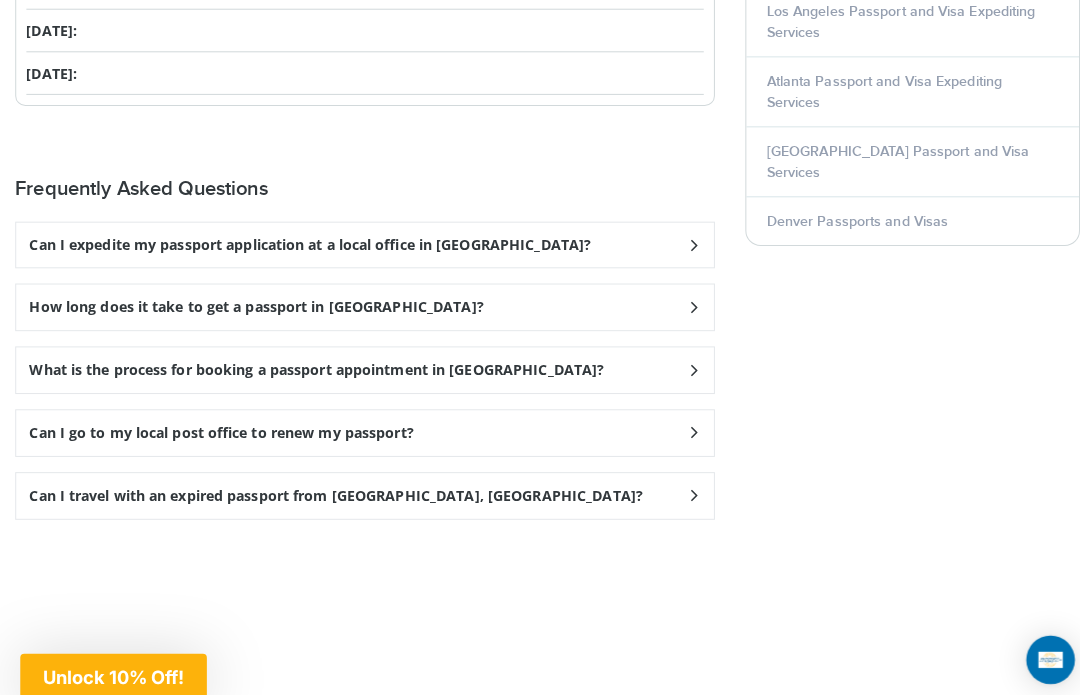 scroll, scrollTop: 2883, scrollLeft: 0, axis: vertical 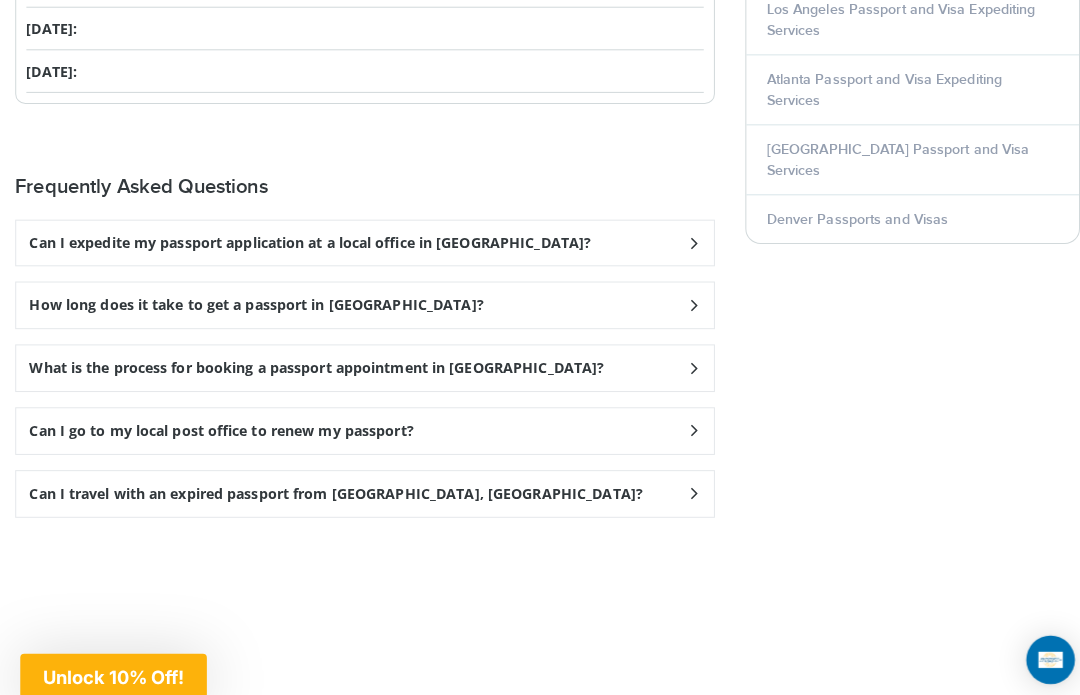 click on "Can I expedite my passport application at a local office in [GEOGRAPHIC_DATA]?" at bounding box center [360, 240] 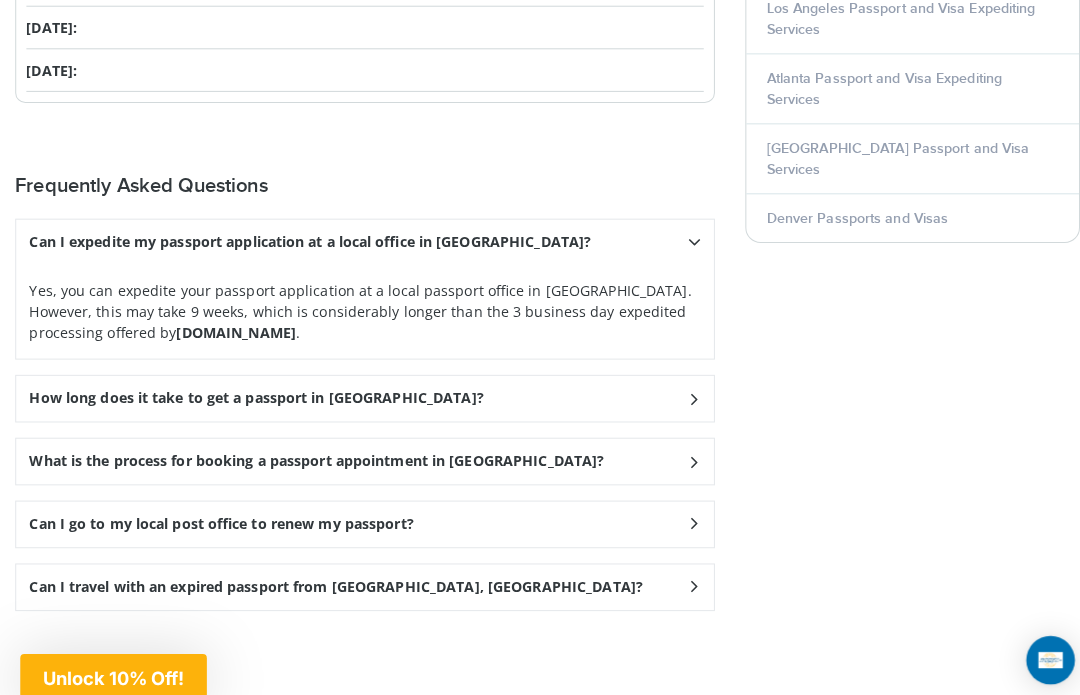 click at bounding box center (684, 239) 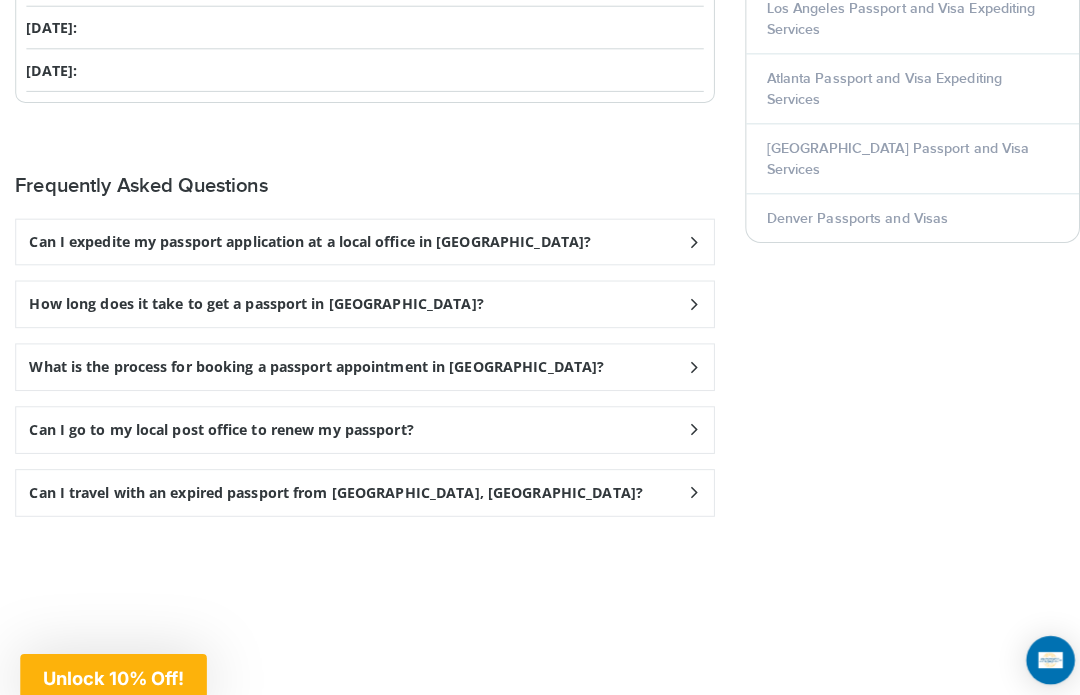 click on "Can I expedite my passport application at a local office in [GEOGRAPHIC_DATA]?" at bounding box center (360, 239) 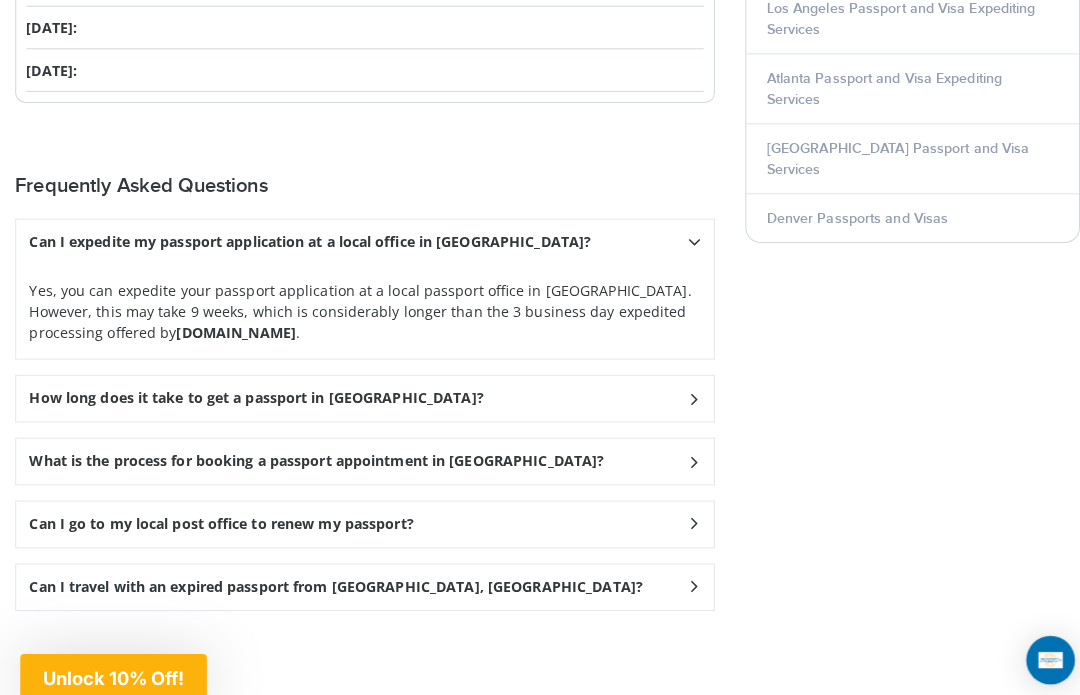 click at bounding box center (684, 239) 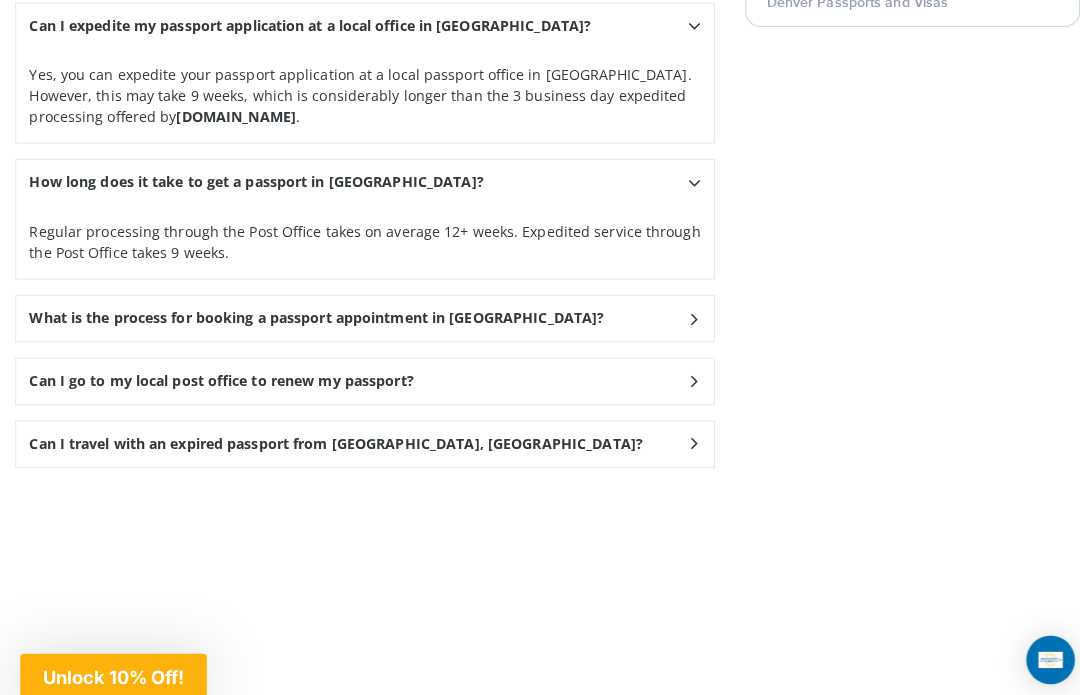 scroll, scrollTop: 3126, scrollLeft: 0, axis: vertical 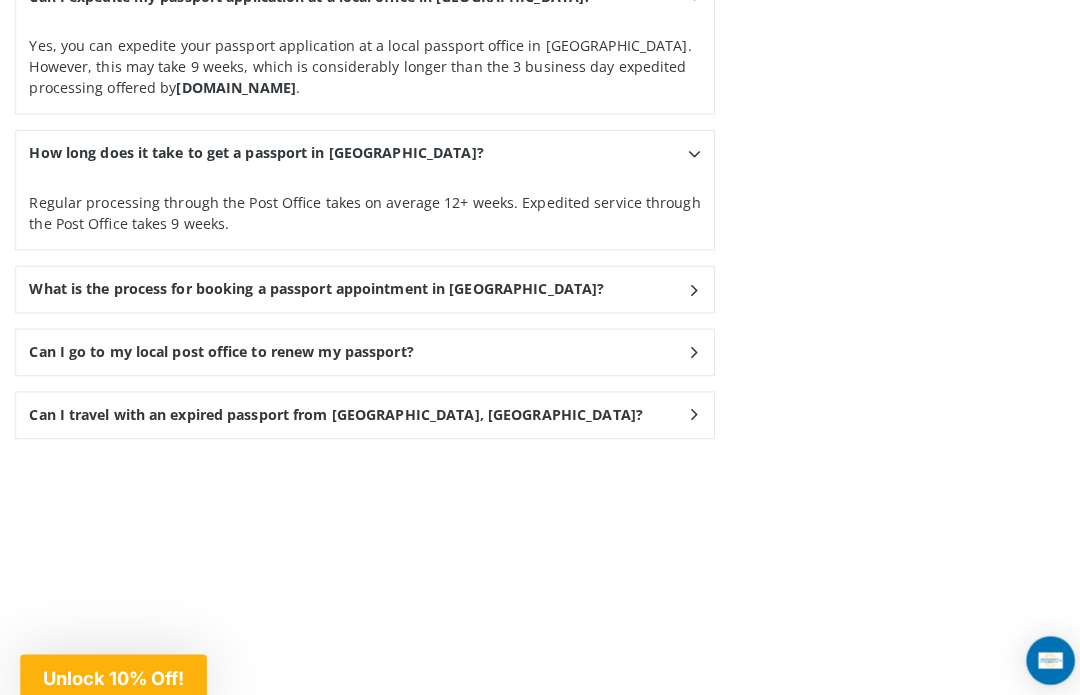 click on "What is the process for booking a passport appointment in [GEOGRAPHIC_DATA]?" at bounding box center (360, -3) 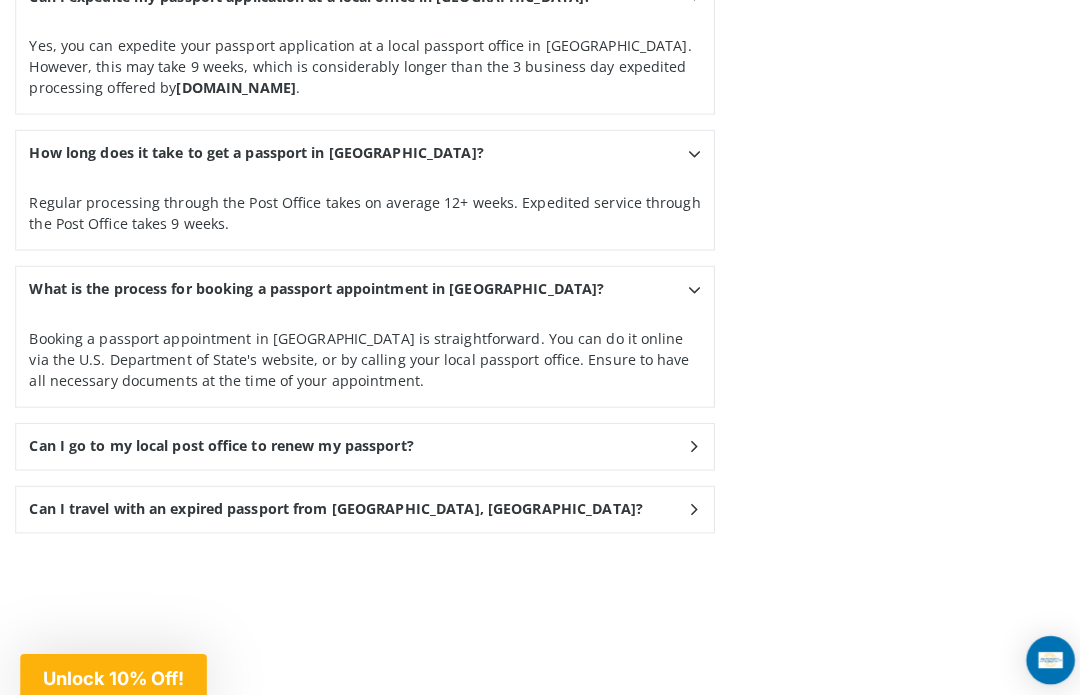 click at bounding box center [684, -3] 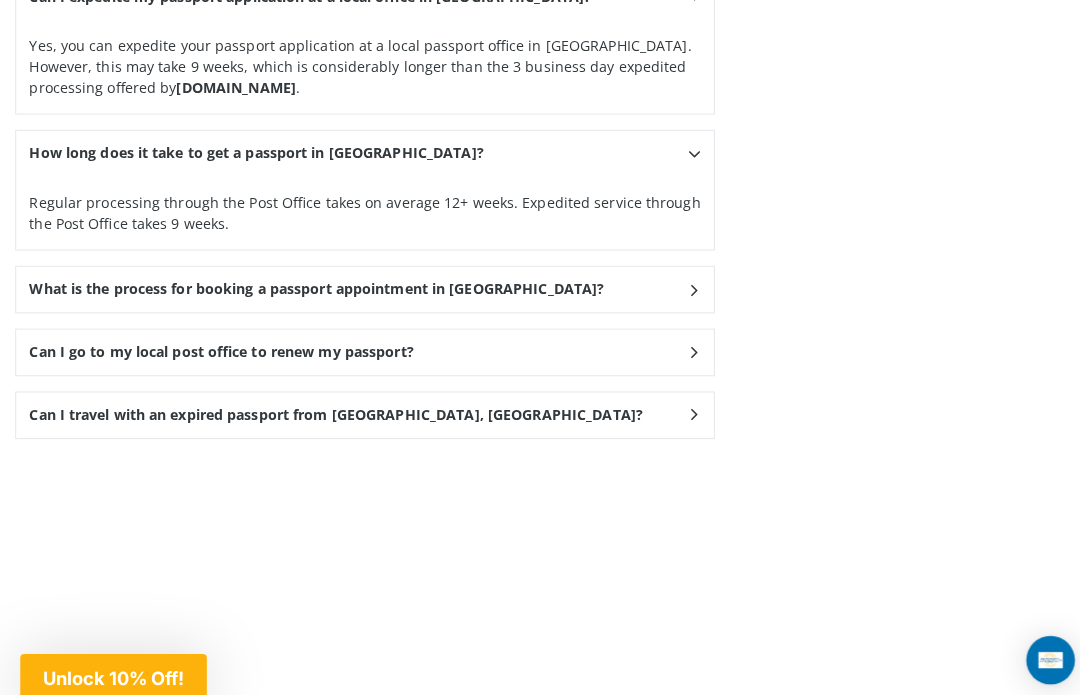 click on "Can I go to my local post office to renew my passport?" at bounding box center [360, -3] 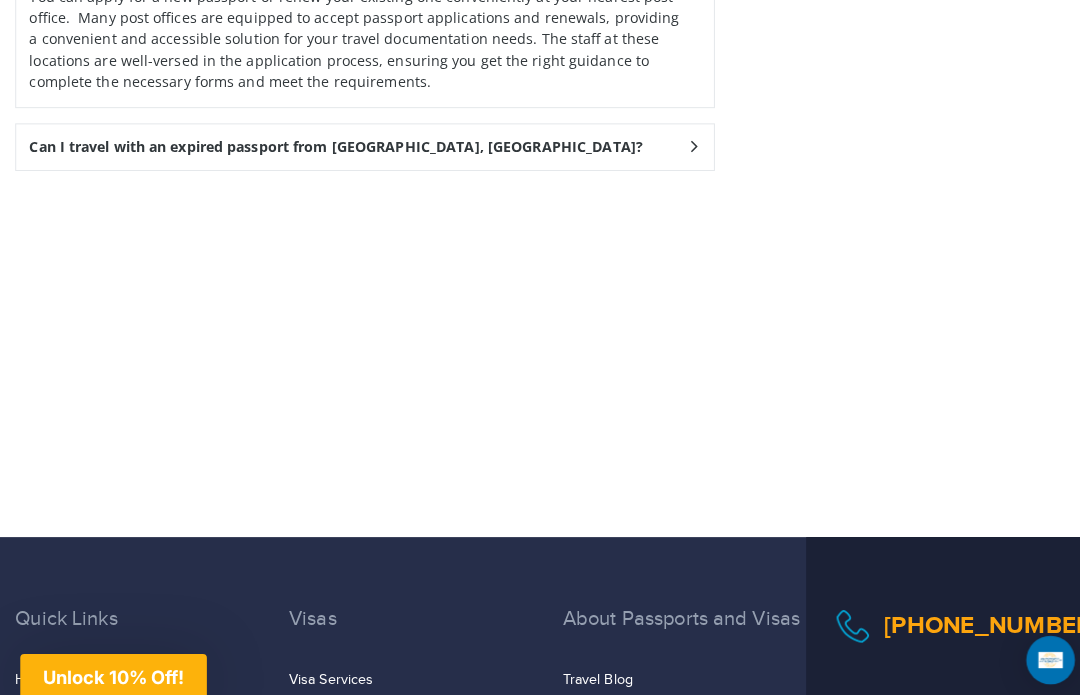 scroll, scrollTop: 3527, scrollLeft: 0, axis: vertical 